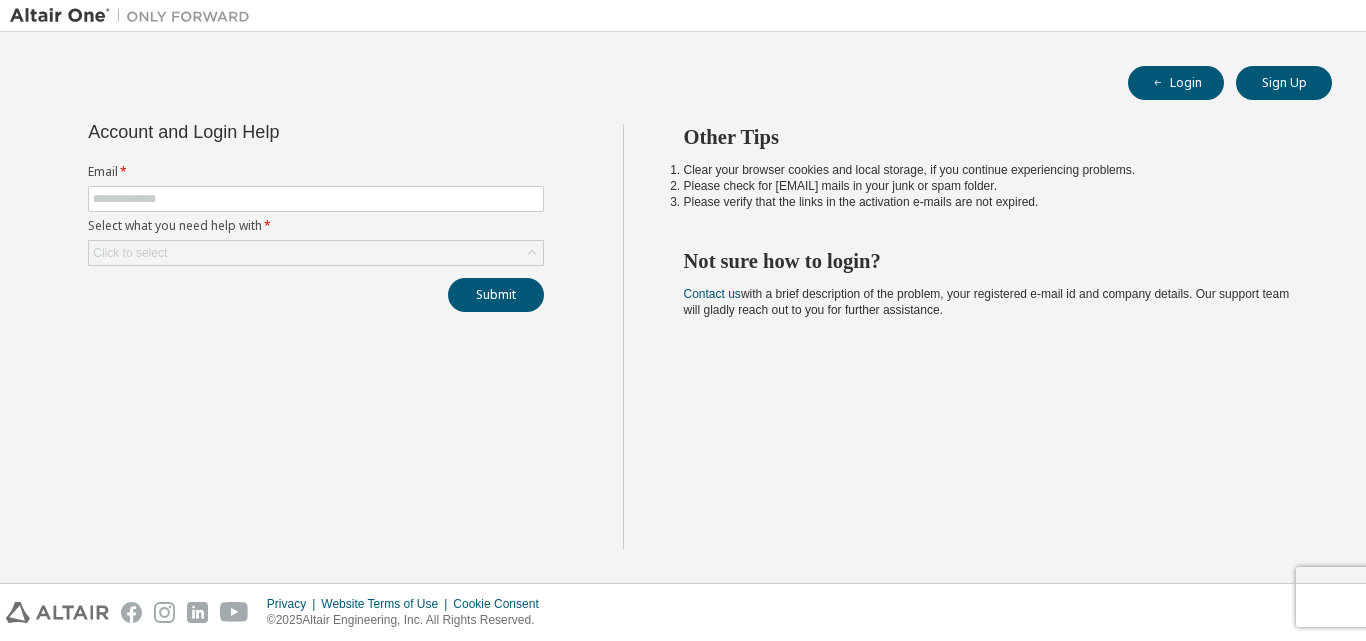 scroll, scrollTop: 0, scrollLeft: 0, axis: both 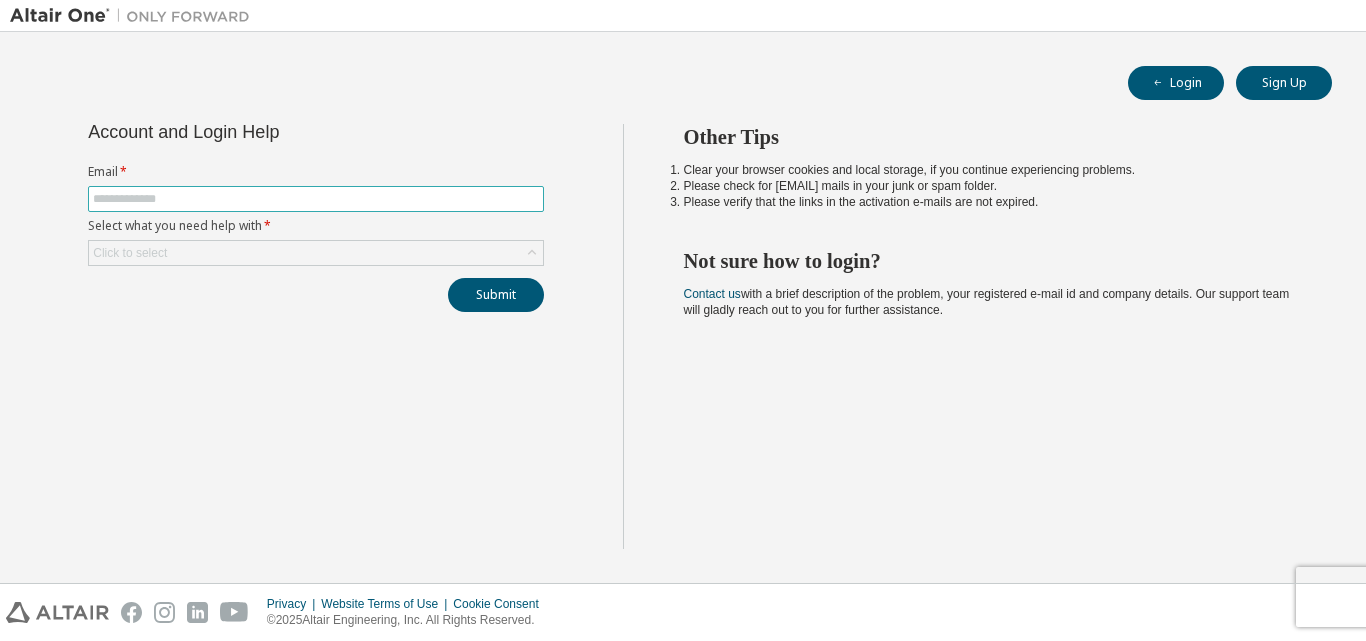 click at bounding box center (316, 199) 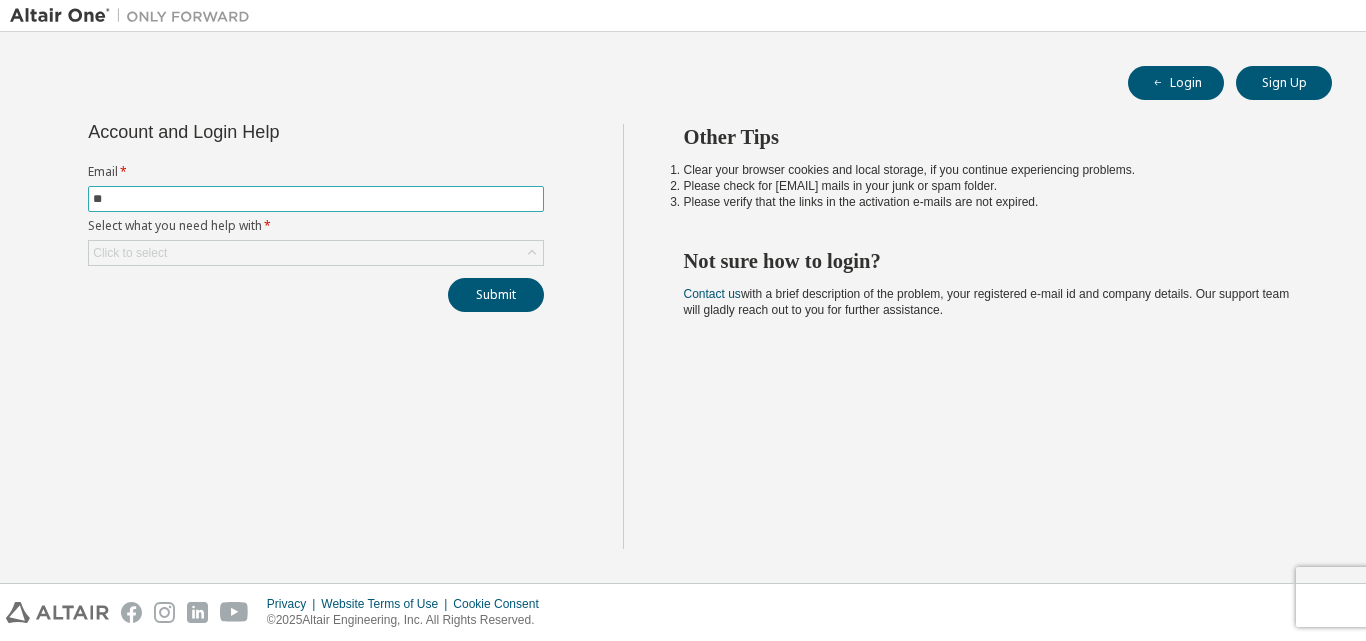 drag, startPoint x: 121, startPoint y: 196, endPoint x: 56, endPoint y: 180, distance: 66.94027 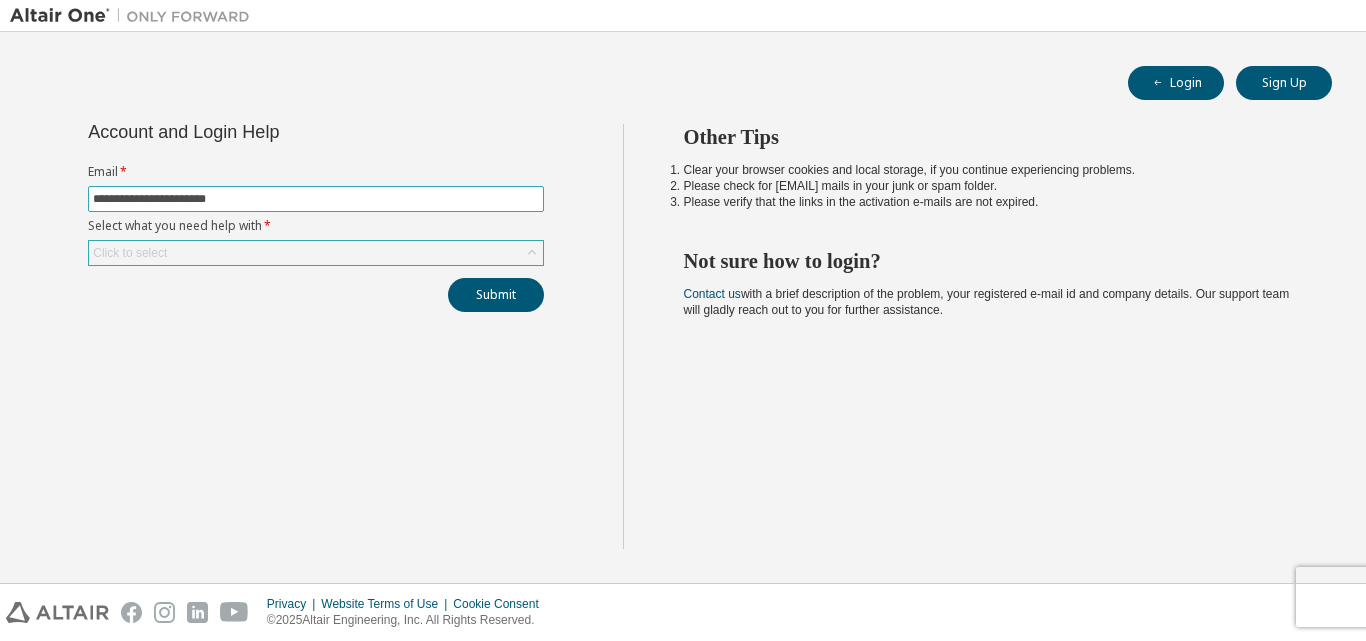 type on "**********" 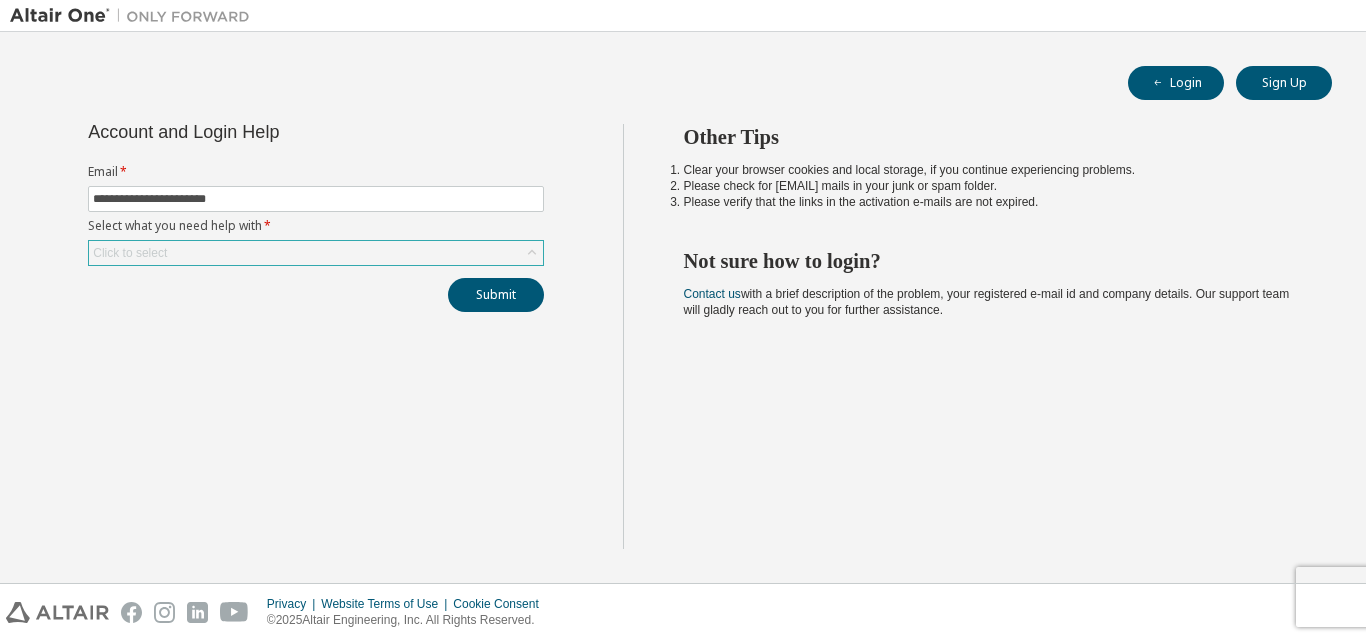 click on "Click to select" at bounding box center (316, 253) 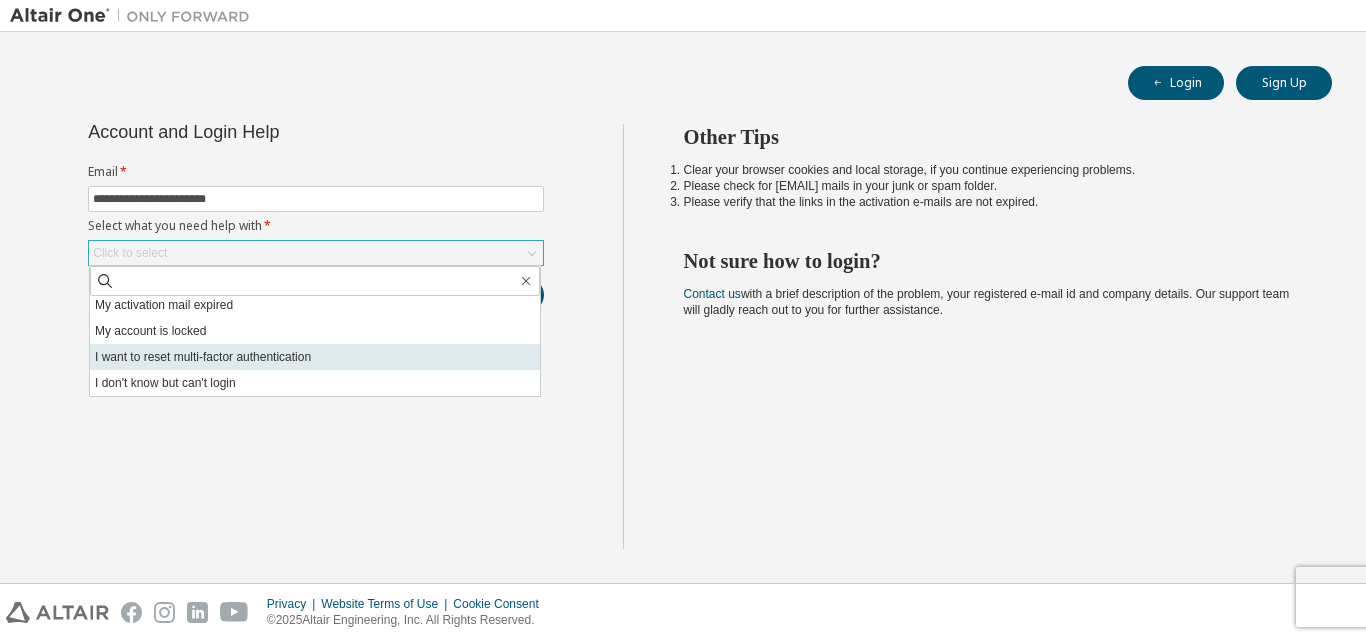 scroll, scrollTop: 0, scrollLeft: 0, axis: both 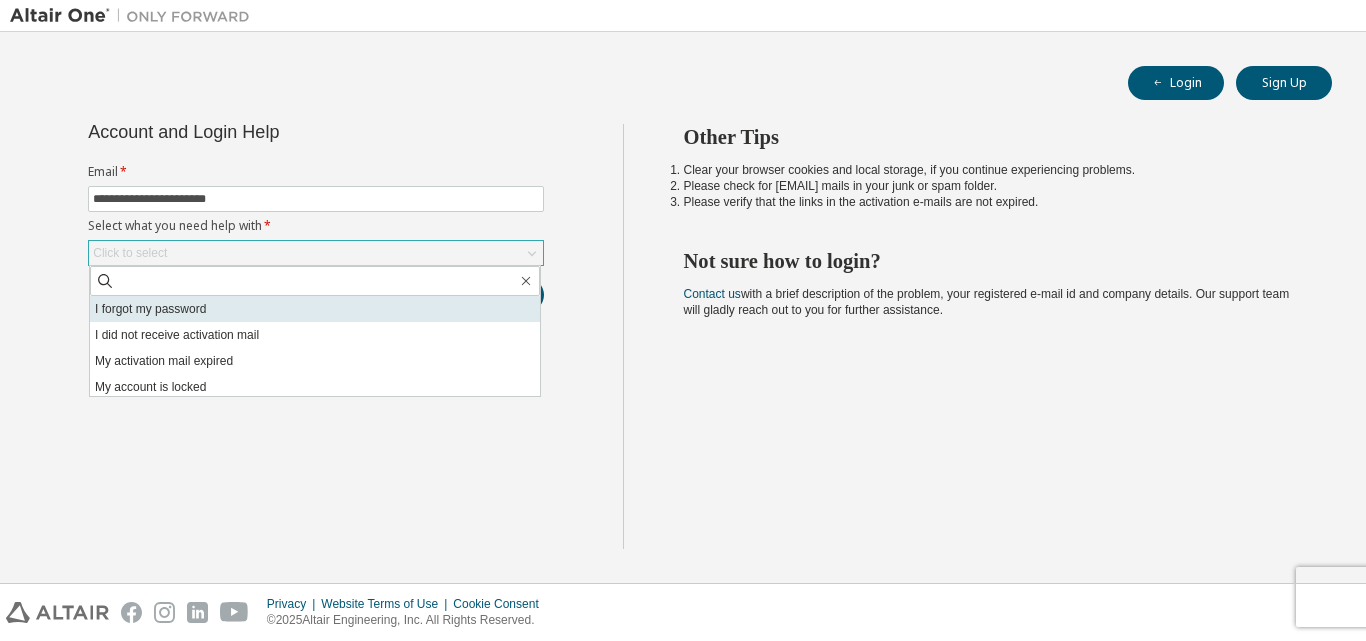 click on "I forgot my password" at bounding box center [315, 309] 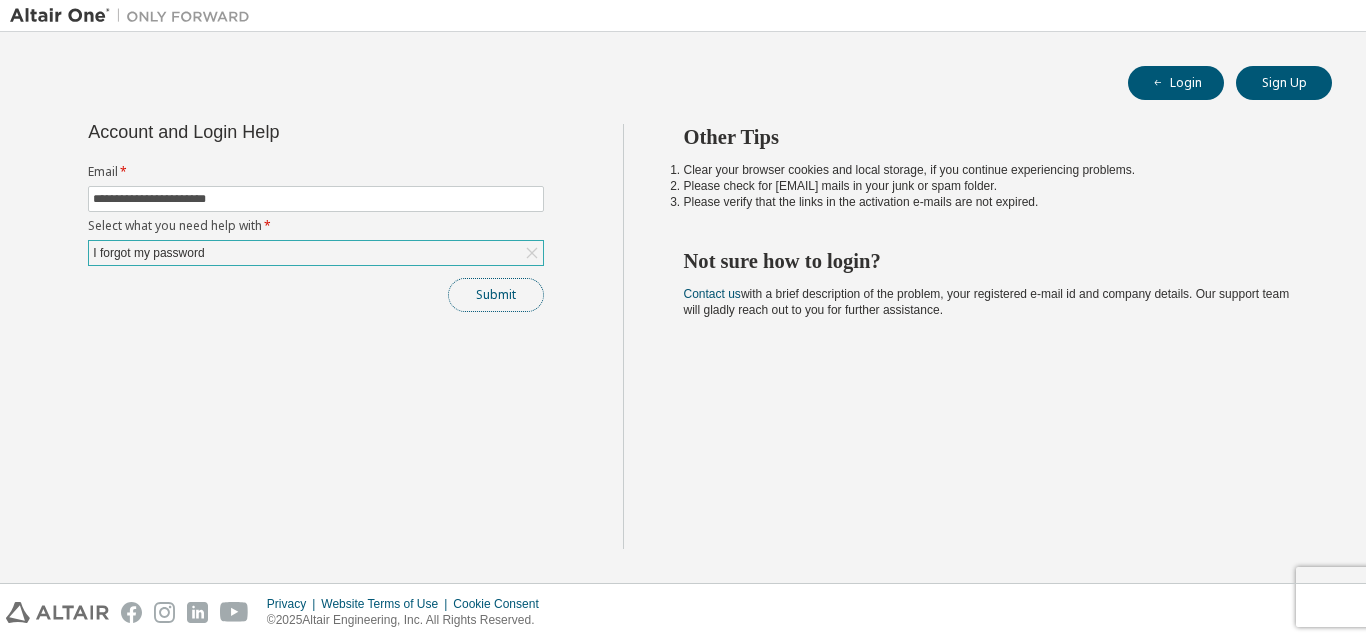 click on "Submit" at bounding box center (496, 295) 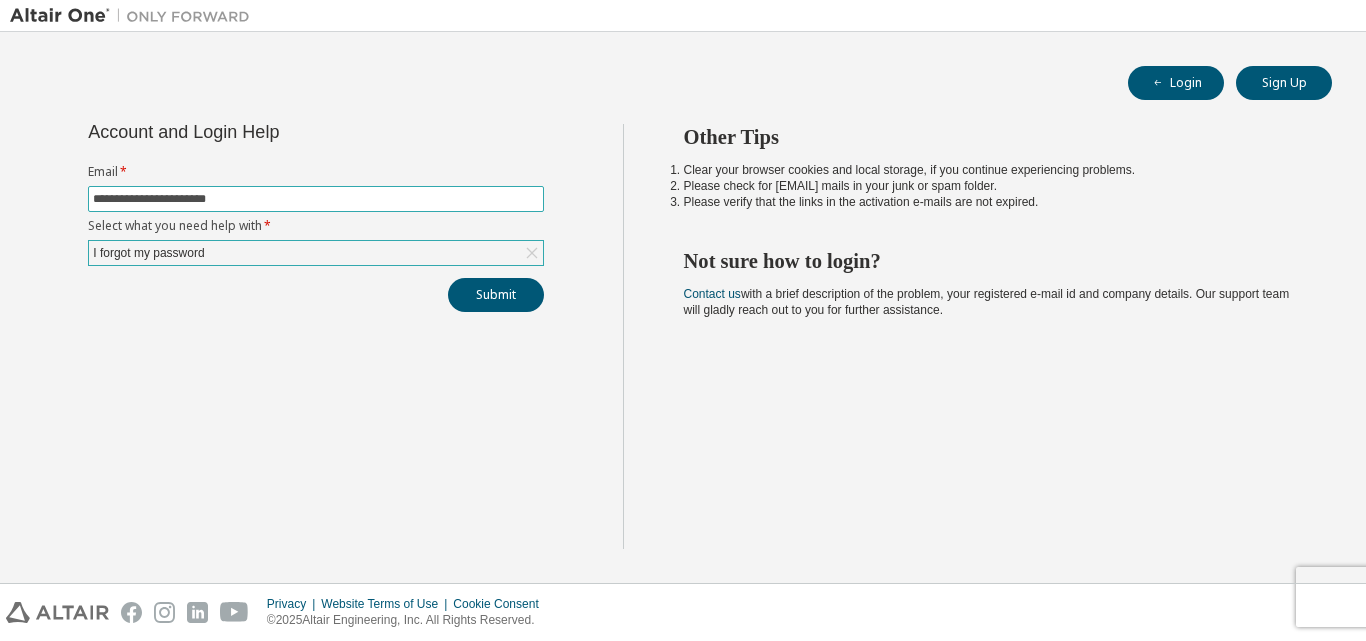 drag, startPoint x: 255, startPoint y: 205, endPoint x: 85, endPoint y: 151, distance: 178.3704 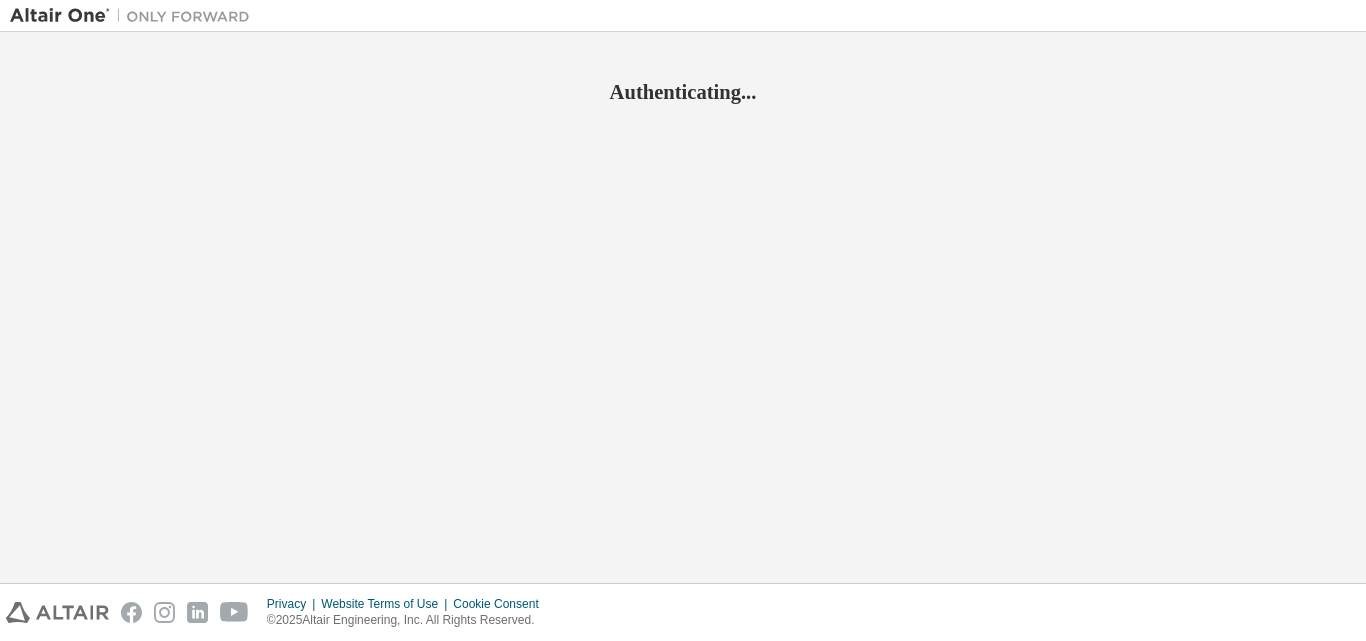 scroll, scrollTop: 0, scrollLeft: 0, axis: both 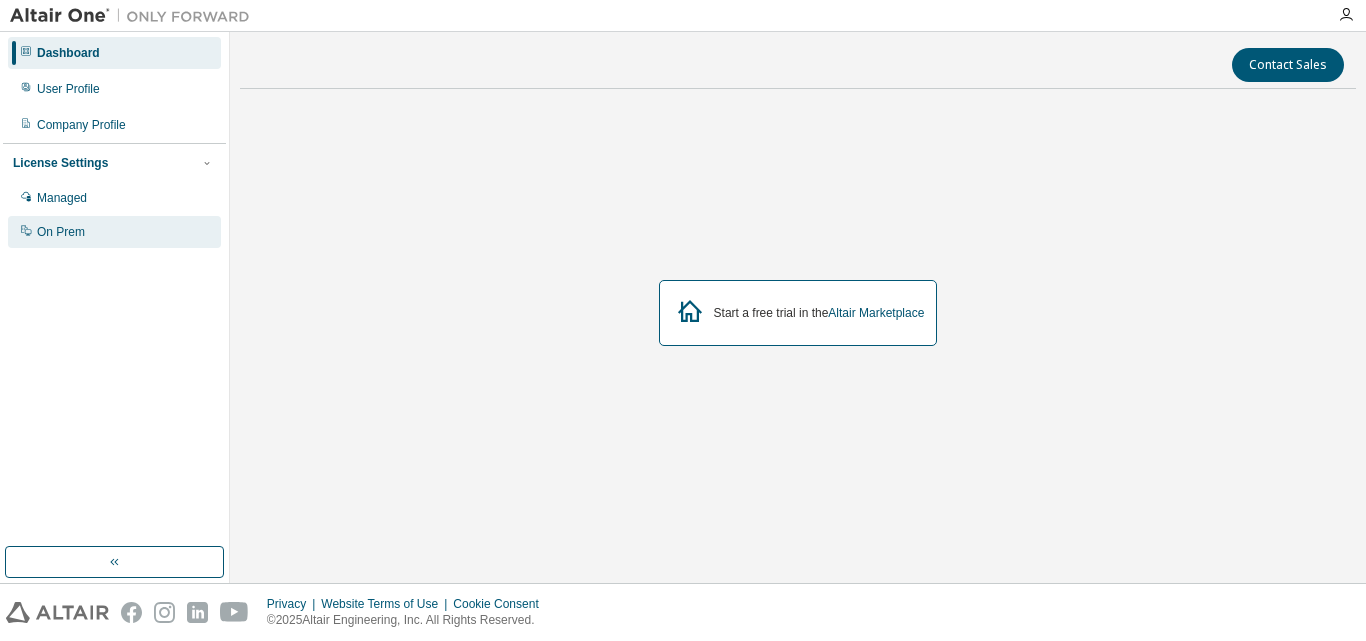 click on "On Prem" at bounding box center [114, 232] 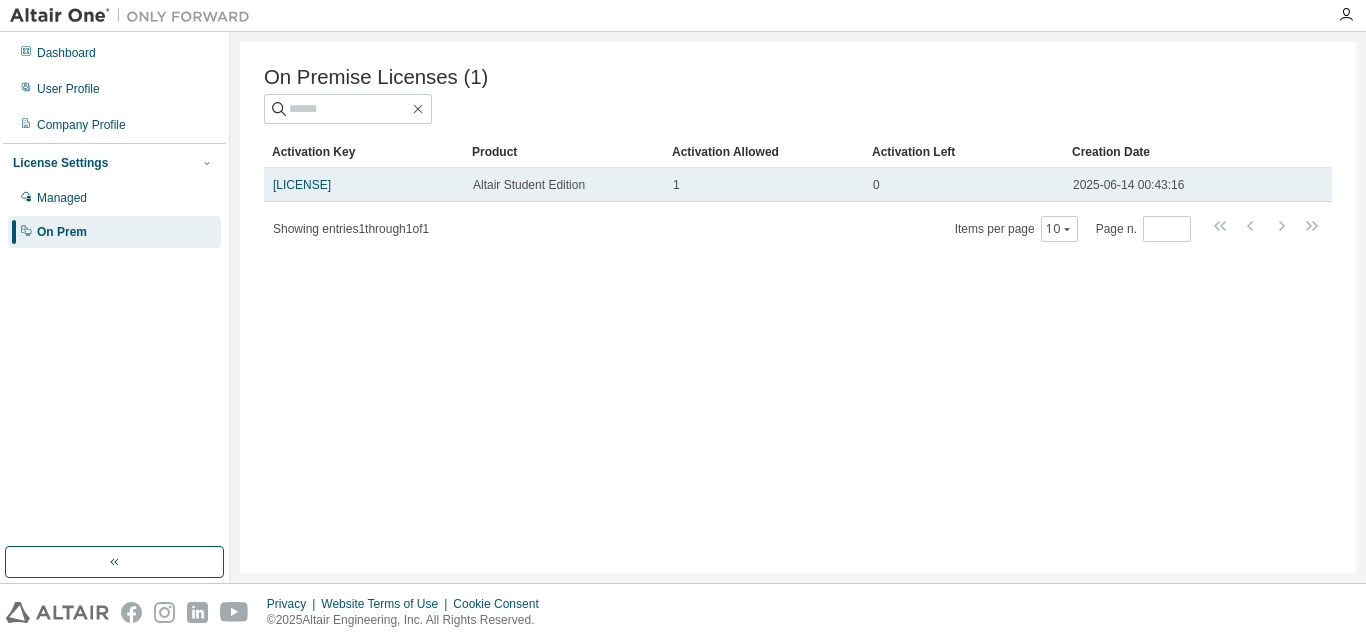 click on "[PRODUCT-KEY]" at bounding box center [364, 185] 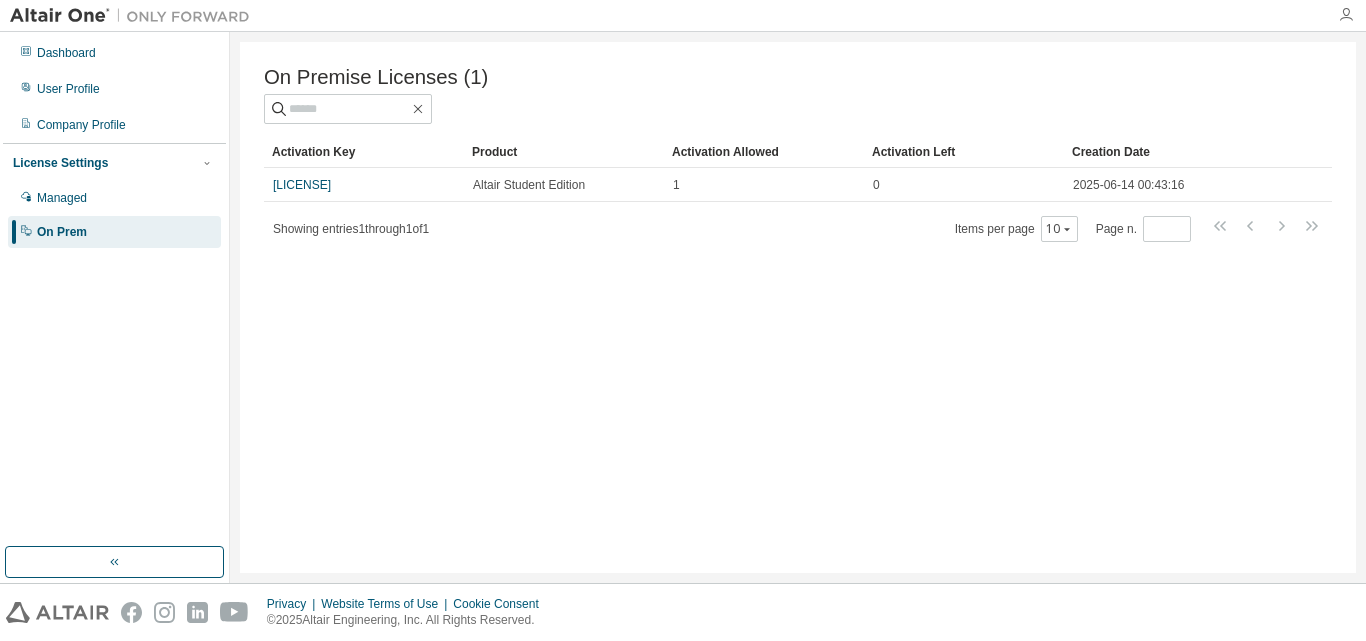 click at bounding box center (1346, 15) 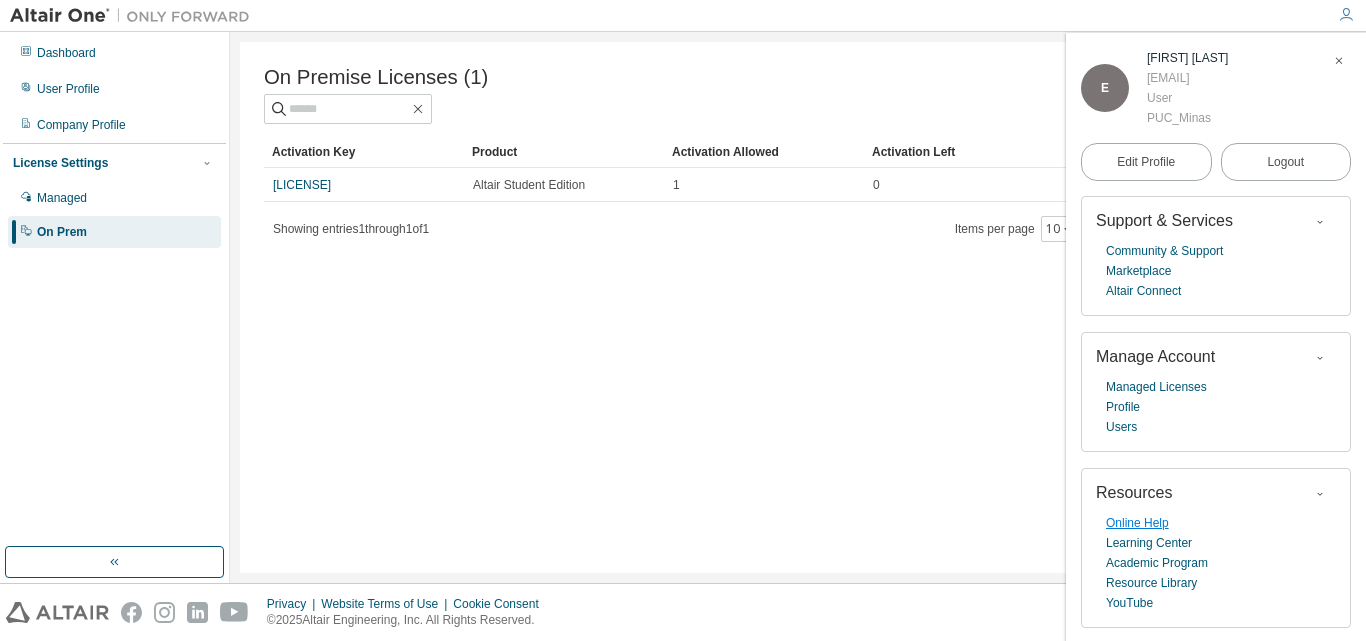click on "Online Help" at bounding box center [1137, 523] 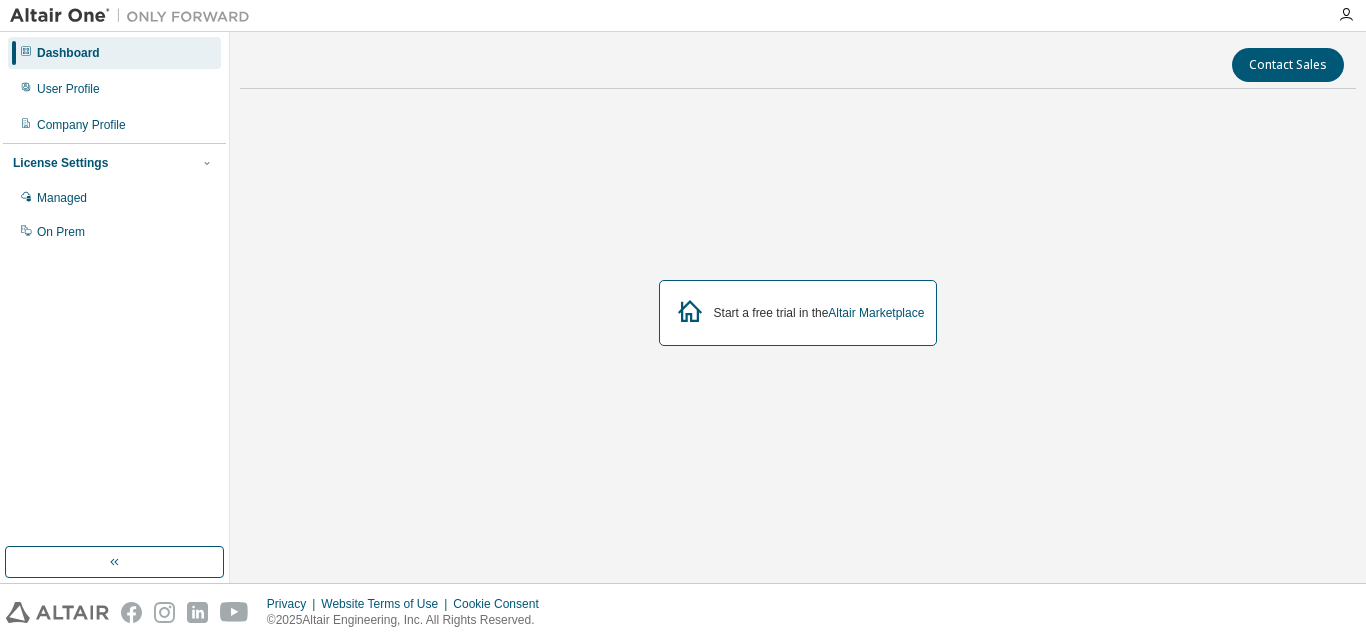scroll, scrollTop: 0, scrollLeft: 0, axis: both 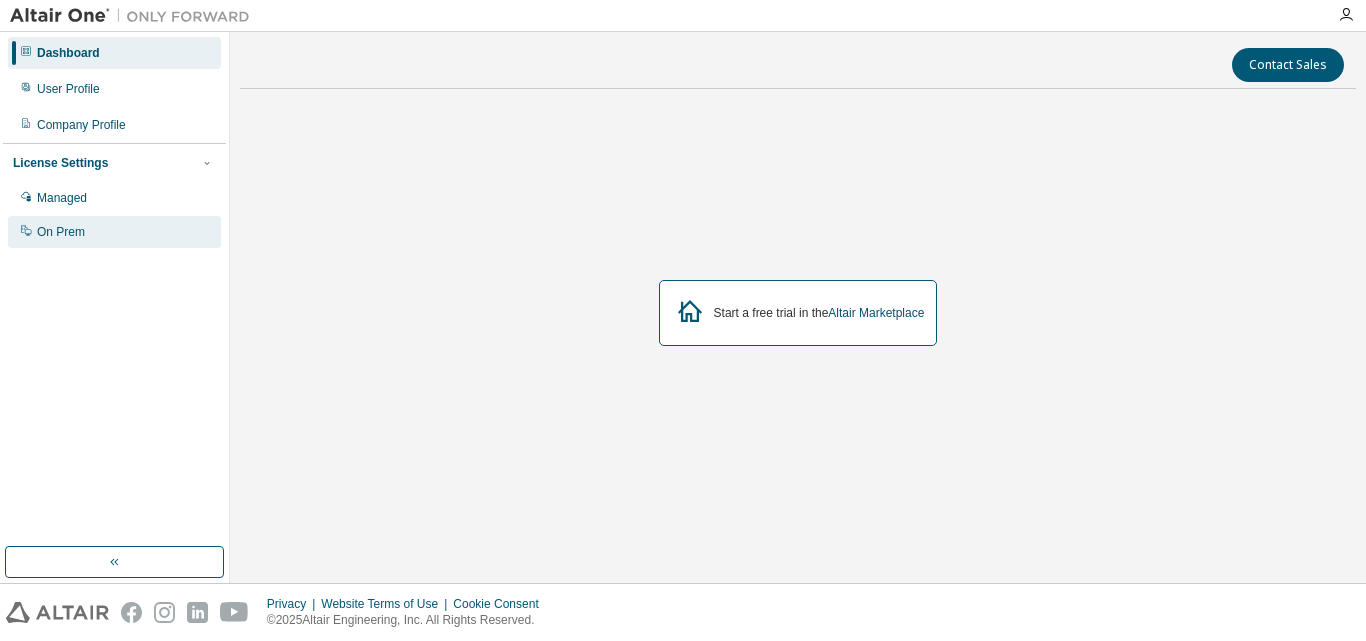 click on "On Prem" at bounding box center [61, 232] 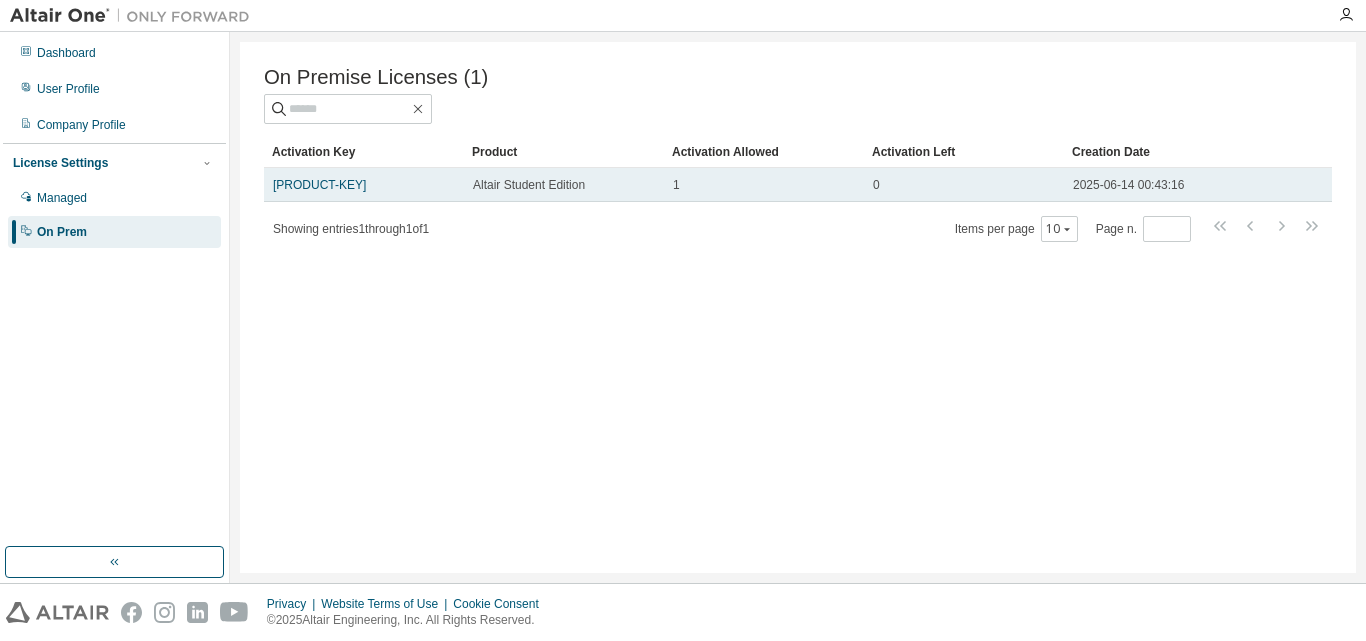 drag, startPoint x: 448, startPoint y: 191, endPoint x: 272, endPoint y: 177, distance: 176.55594 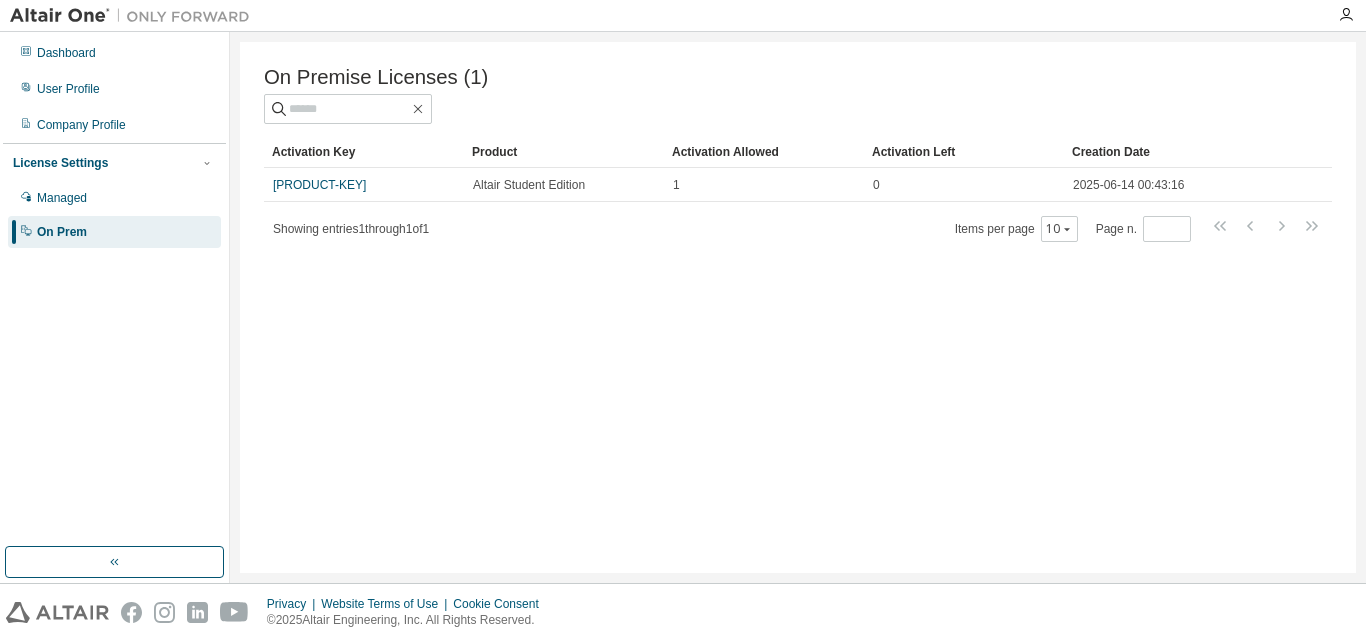 copy on "[PRODUCT-KEY]" 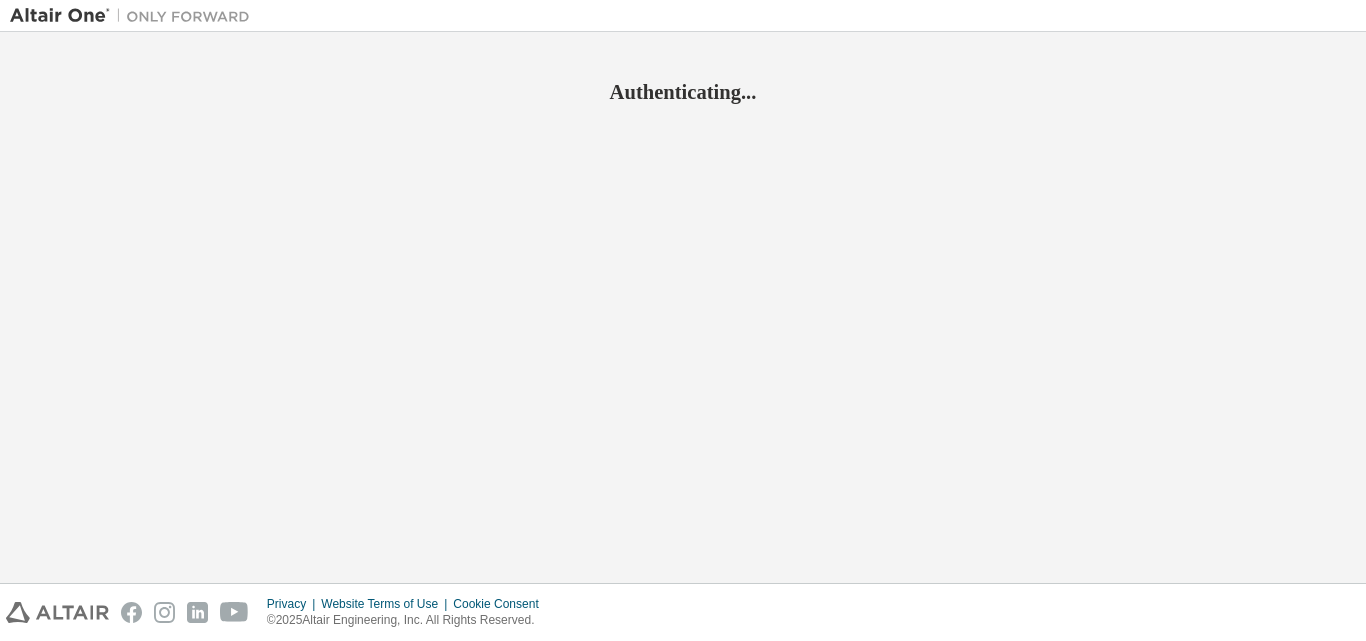 scroll, scrollTop: 0, scrollLeft: 0, axis: both 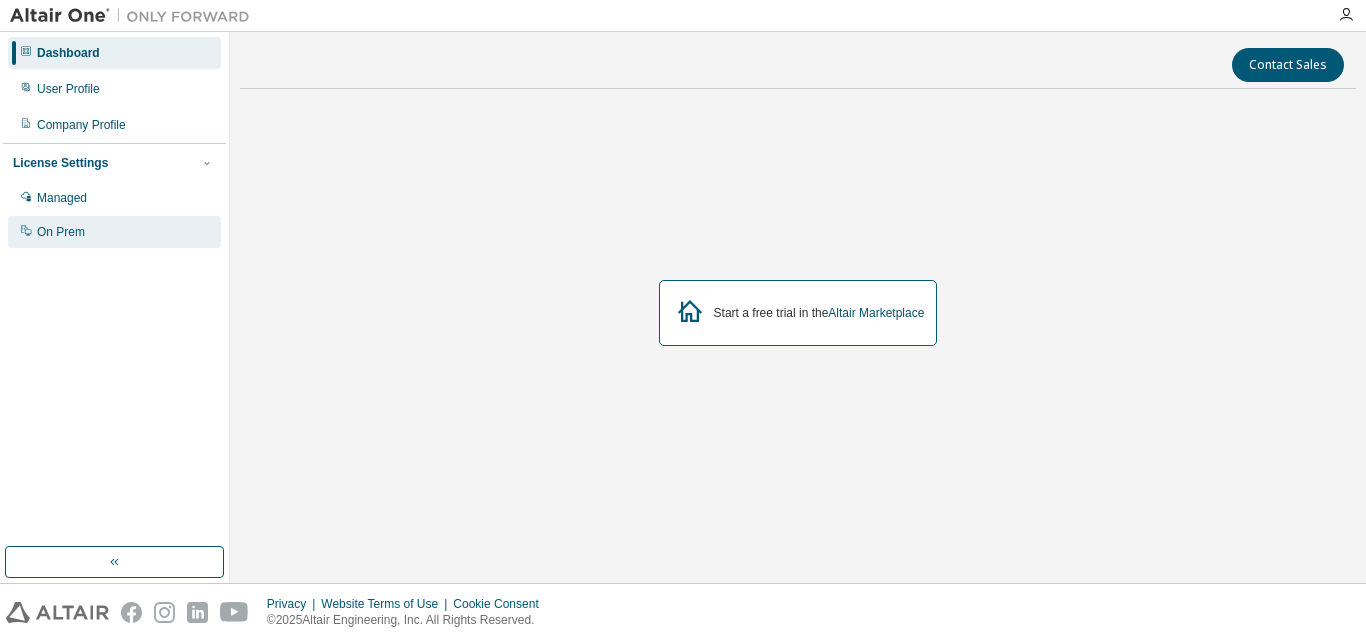 click on "On Prem" at bounding box center [114, 232] 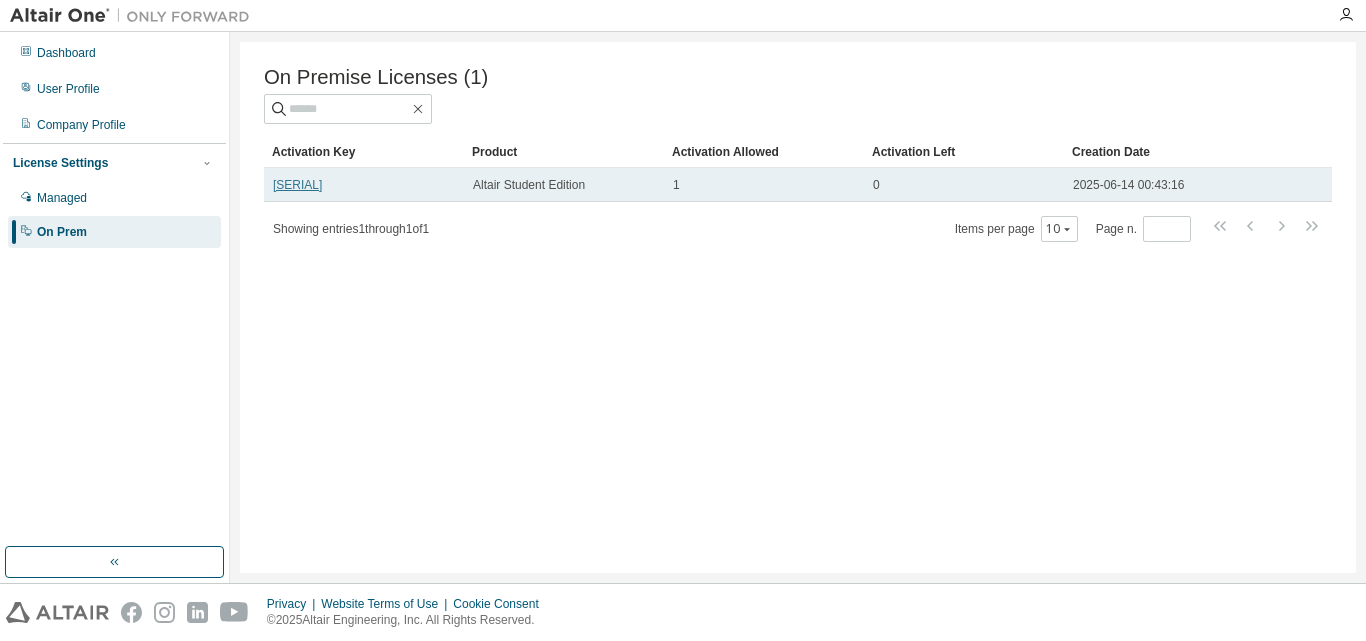 click on "[SERIAL]" at bounding box center (297, 185) 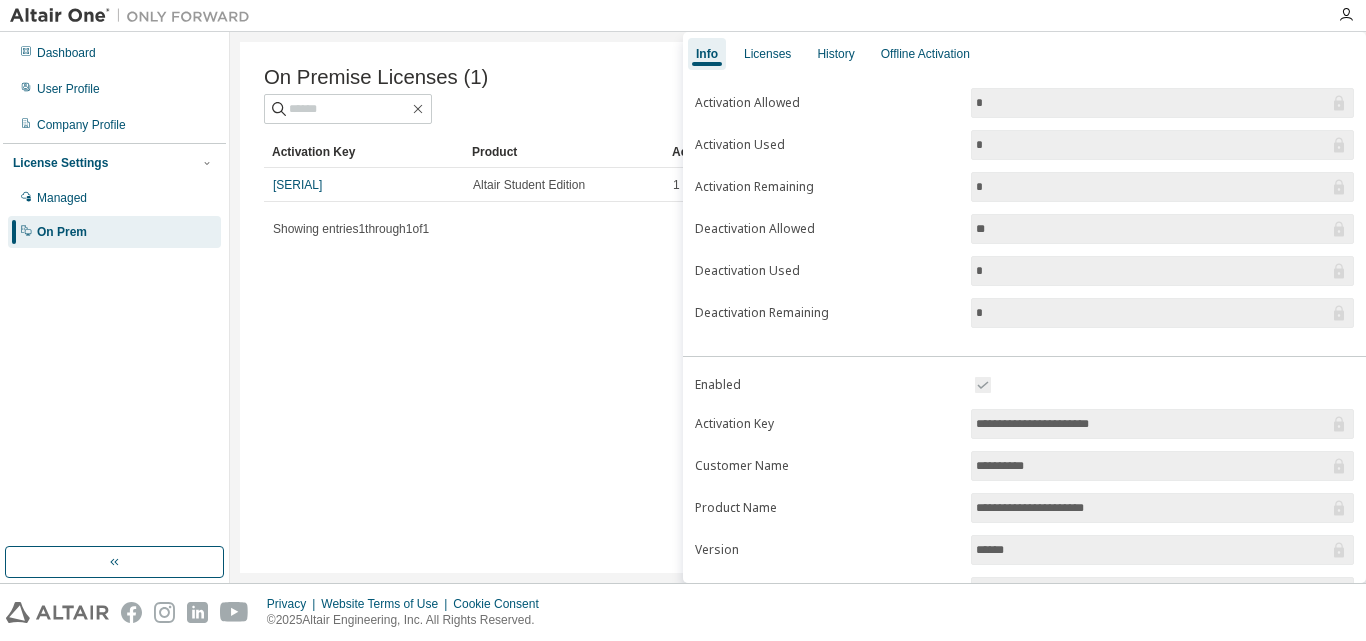scroll, scrollTop: 0, scrollLeft: 0, axis: both 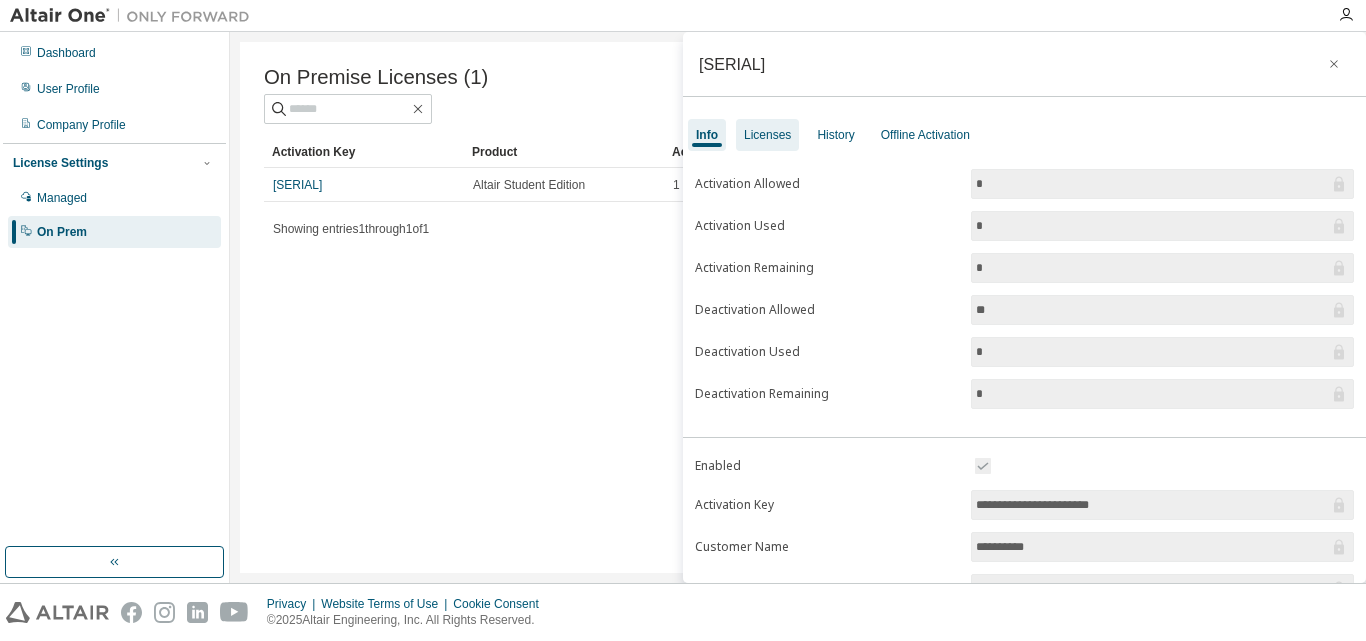 click on "Licenses" at bounding box center [767, 135] 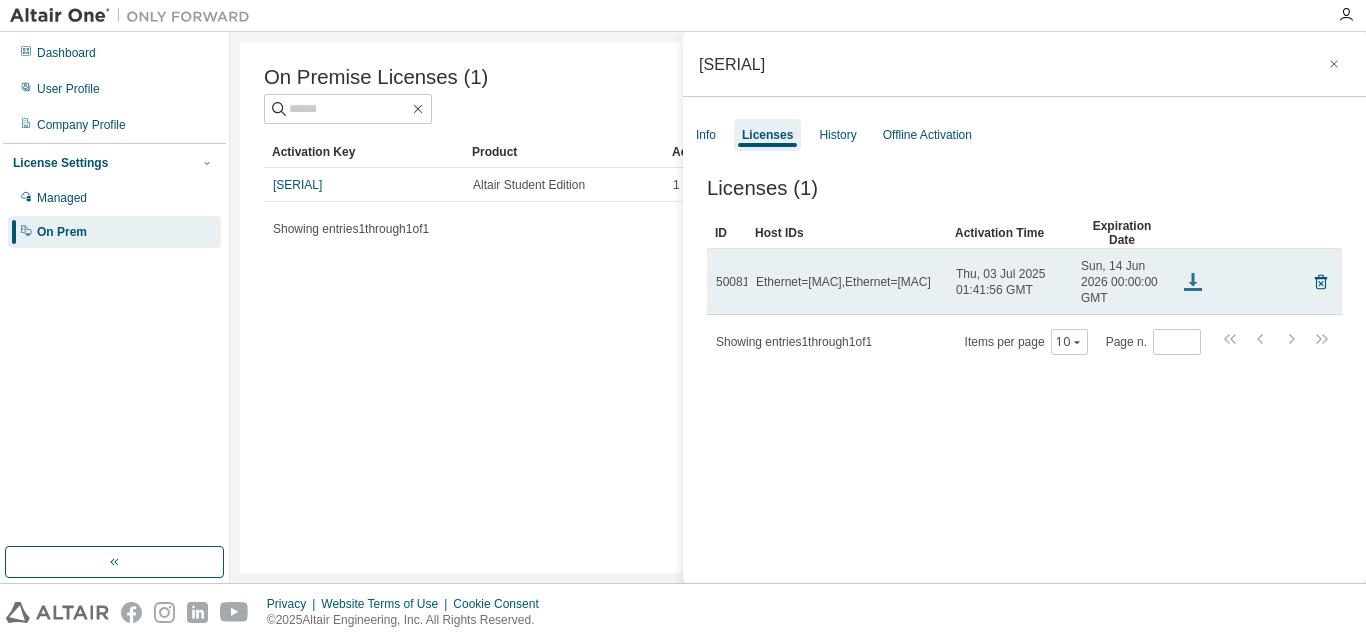 click 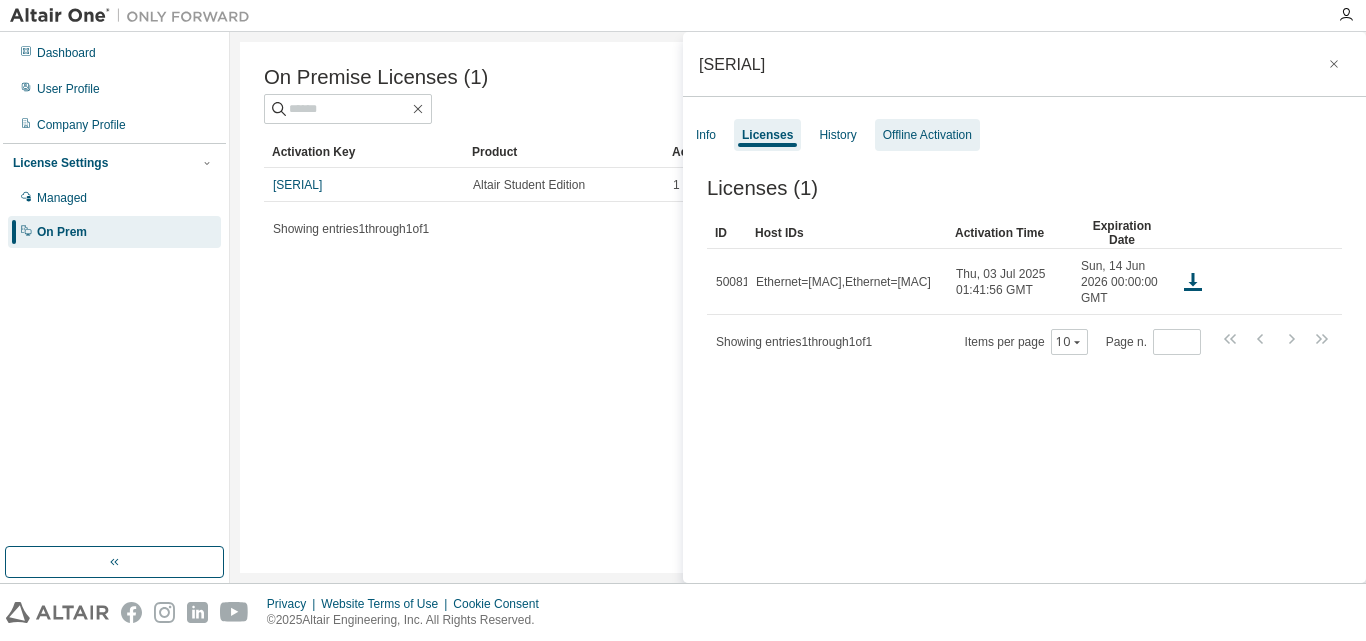 click on "Offline Activation" at bounding box center [927, 135] 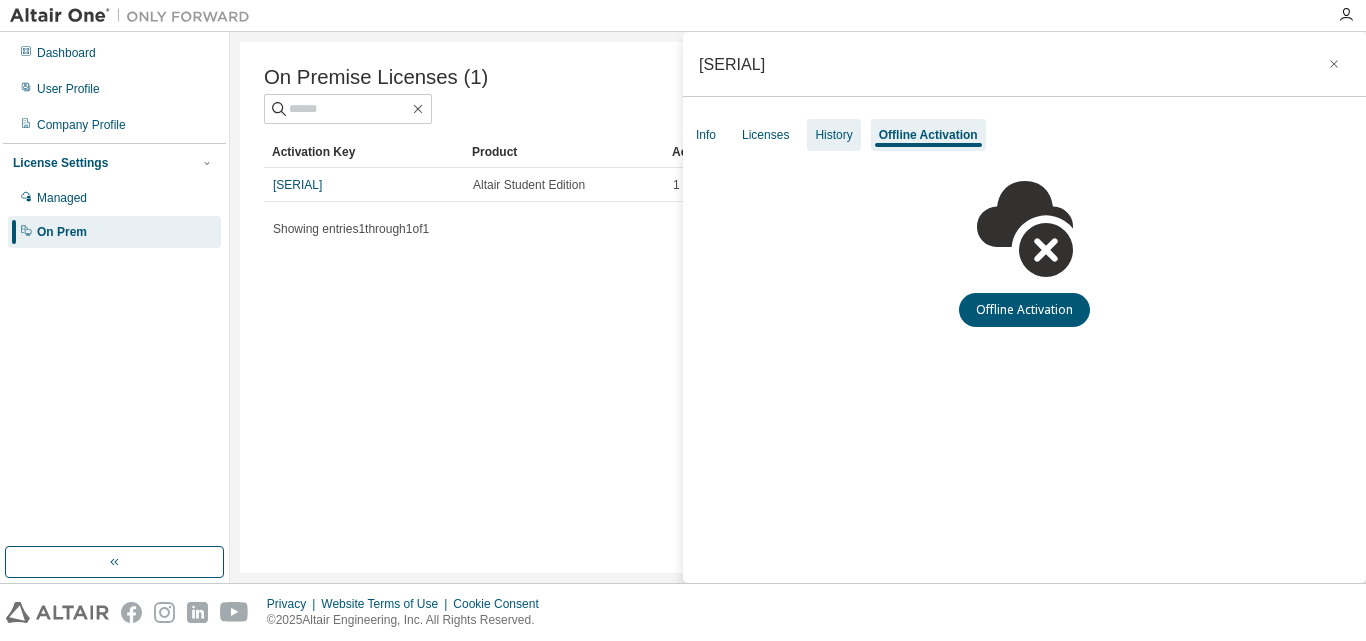 click on "History" at bounding box center (833, 135) 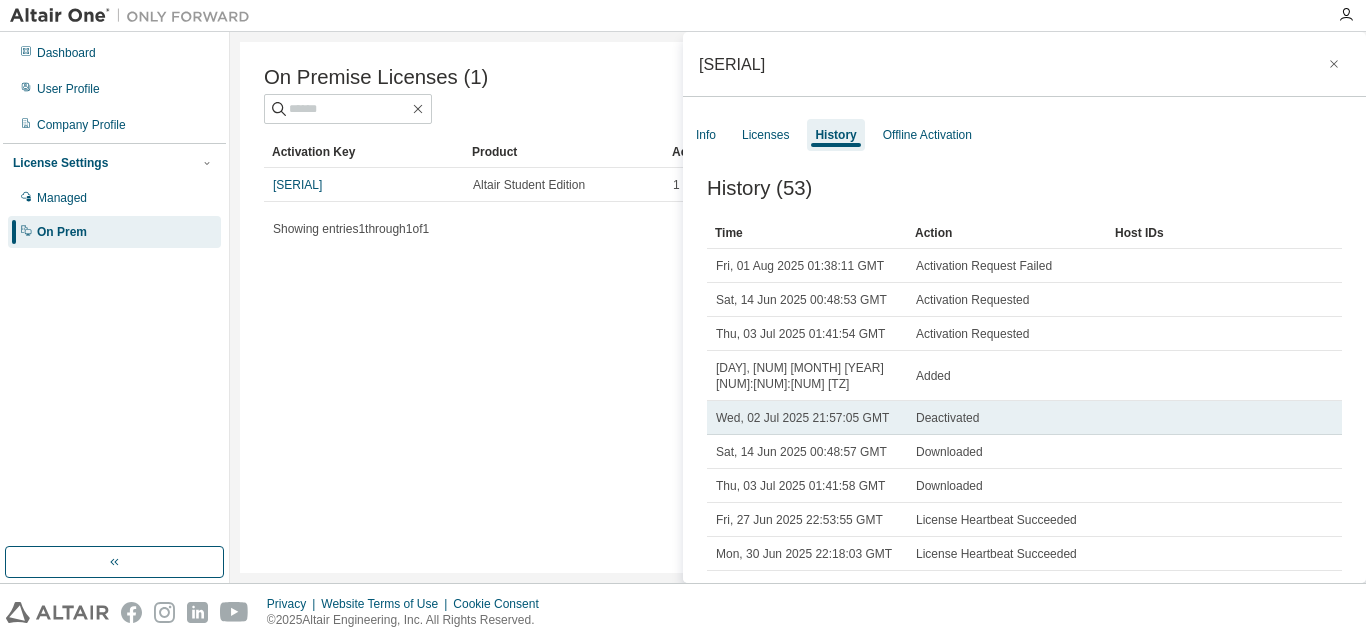 scroll, scrollTop: 72, scrollLeft: 0, axis: vertical 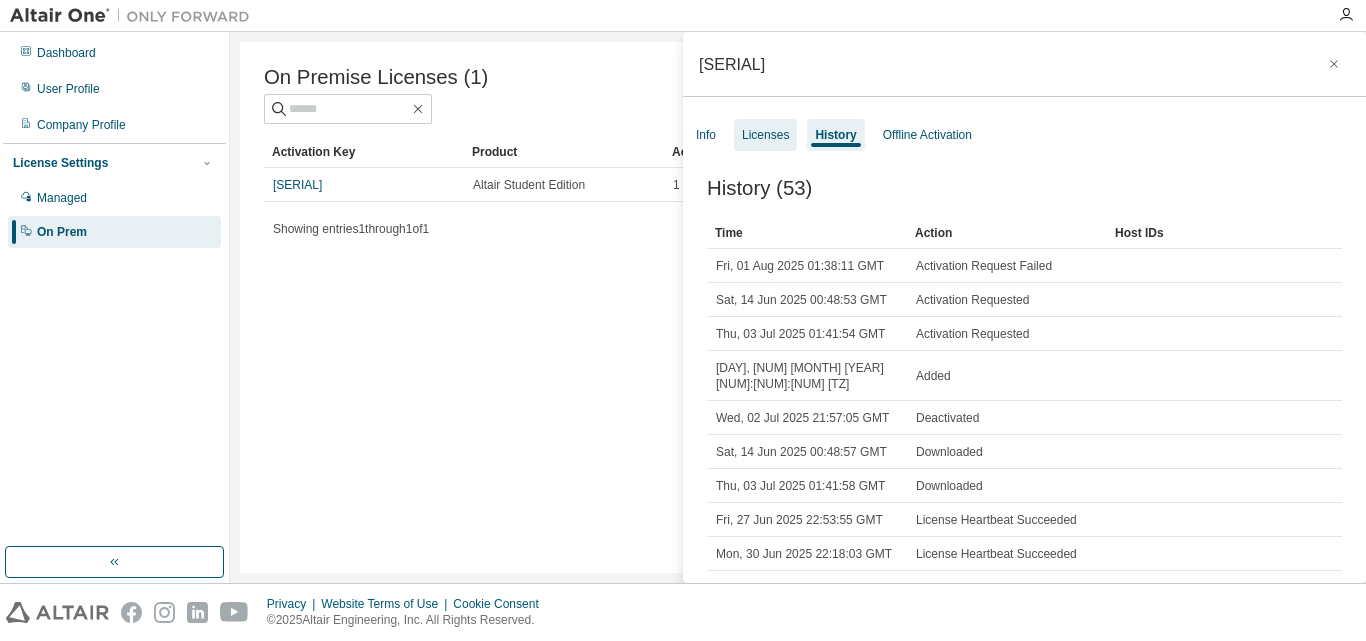 click on "Licenses" at bounding box center (765, 135) 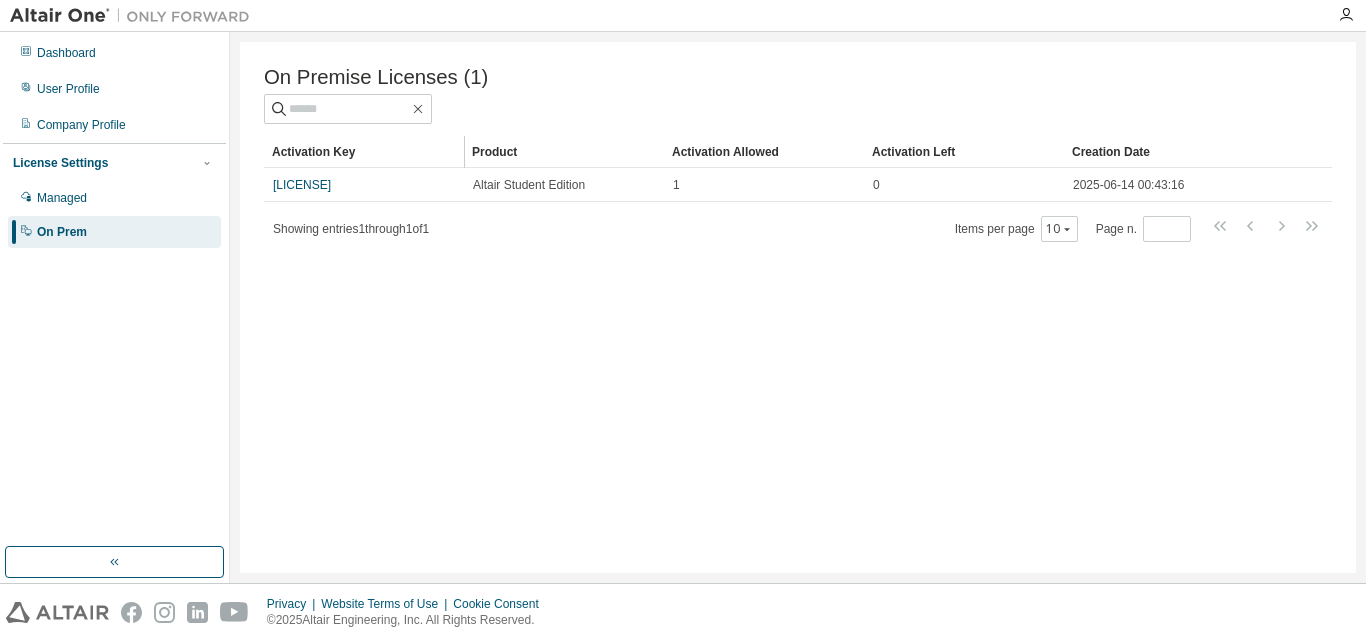 scroll, scrollTop: 0, scrollLeft: 0, axis: both 